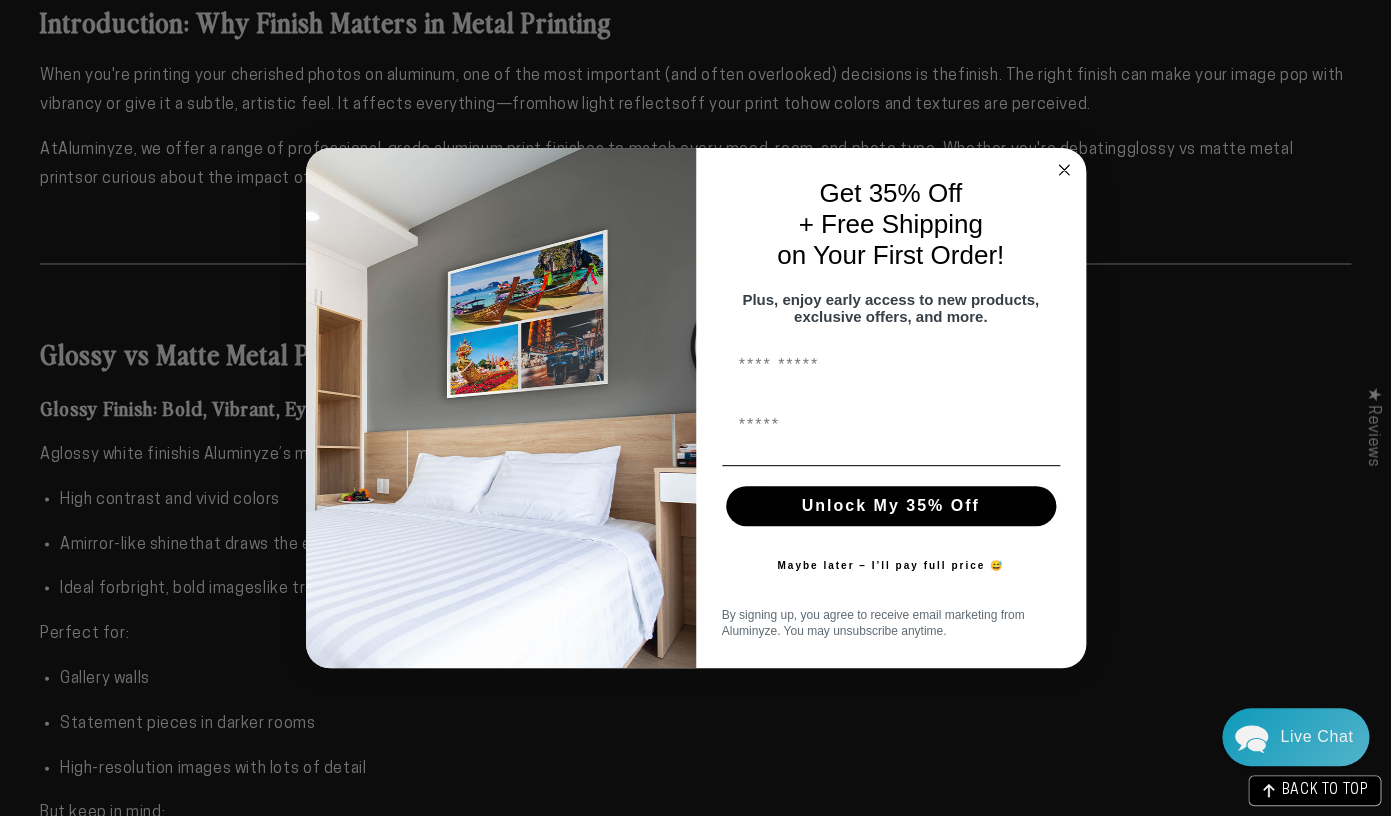 scroll, scrollTop: 1107, scrollLeft: 0, axis: vertical 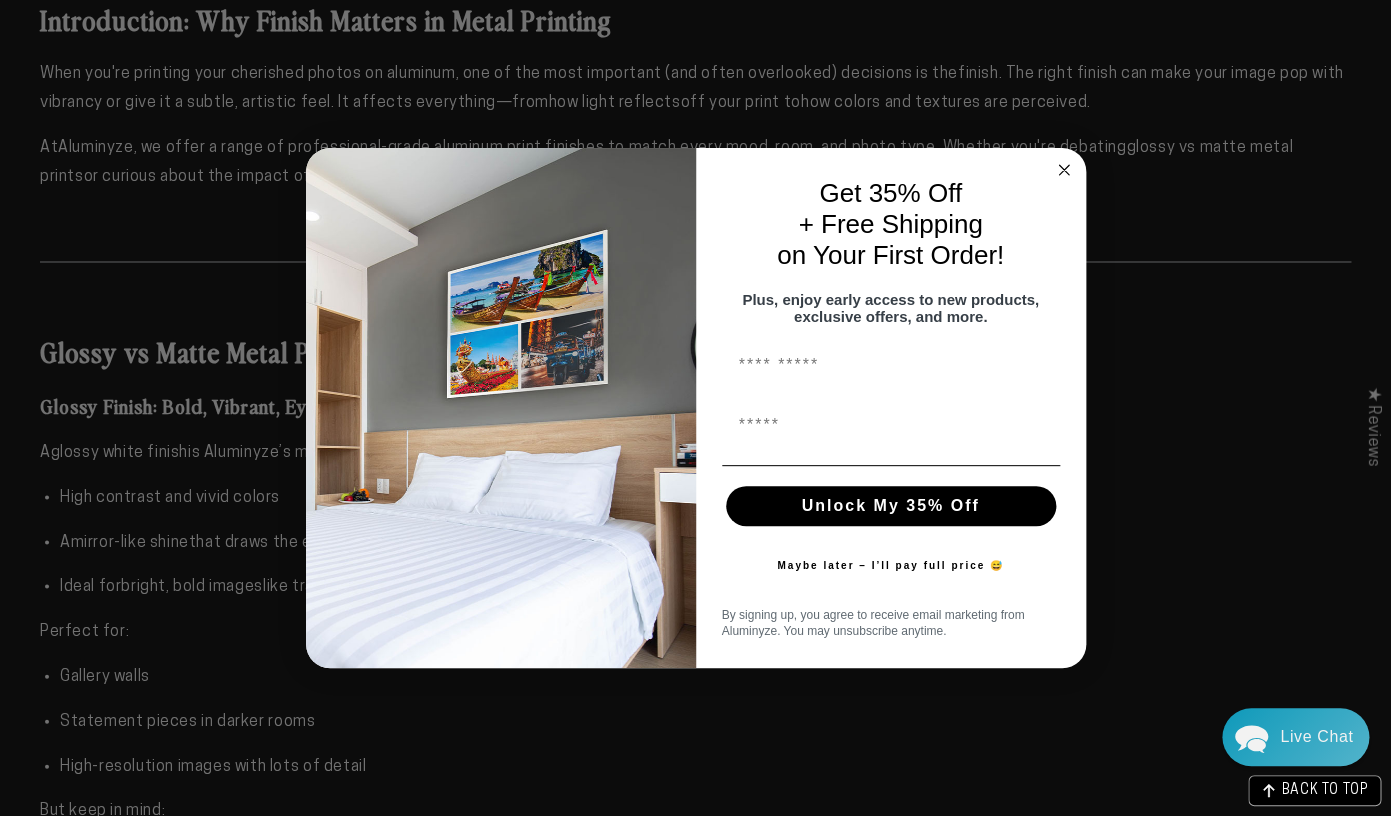 click 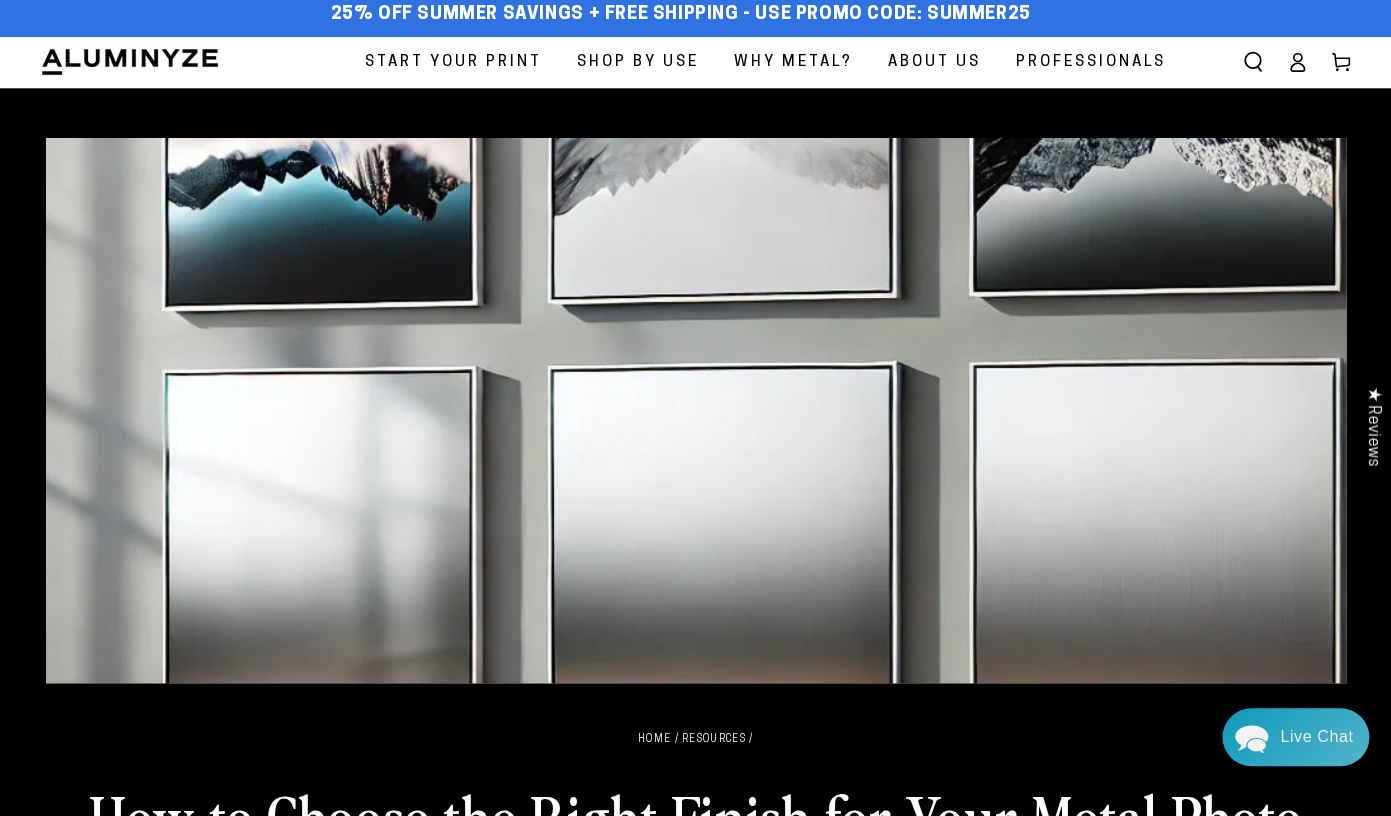 scroll, scrollTop: 0, scrollLeft: 0, axis: both 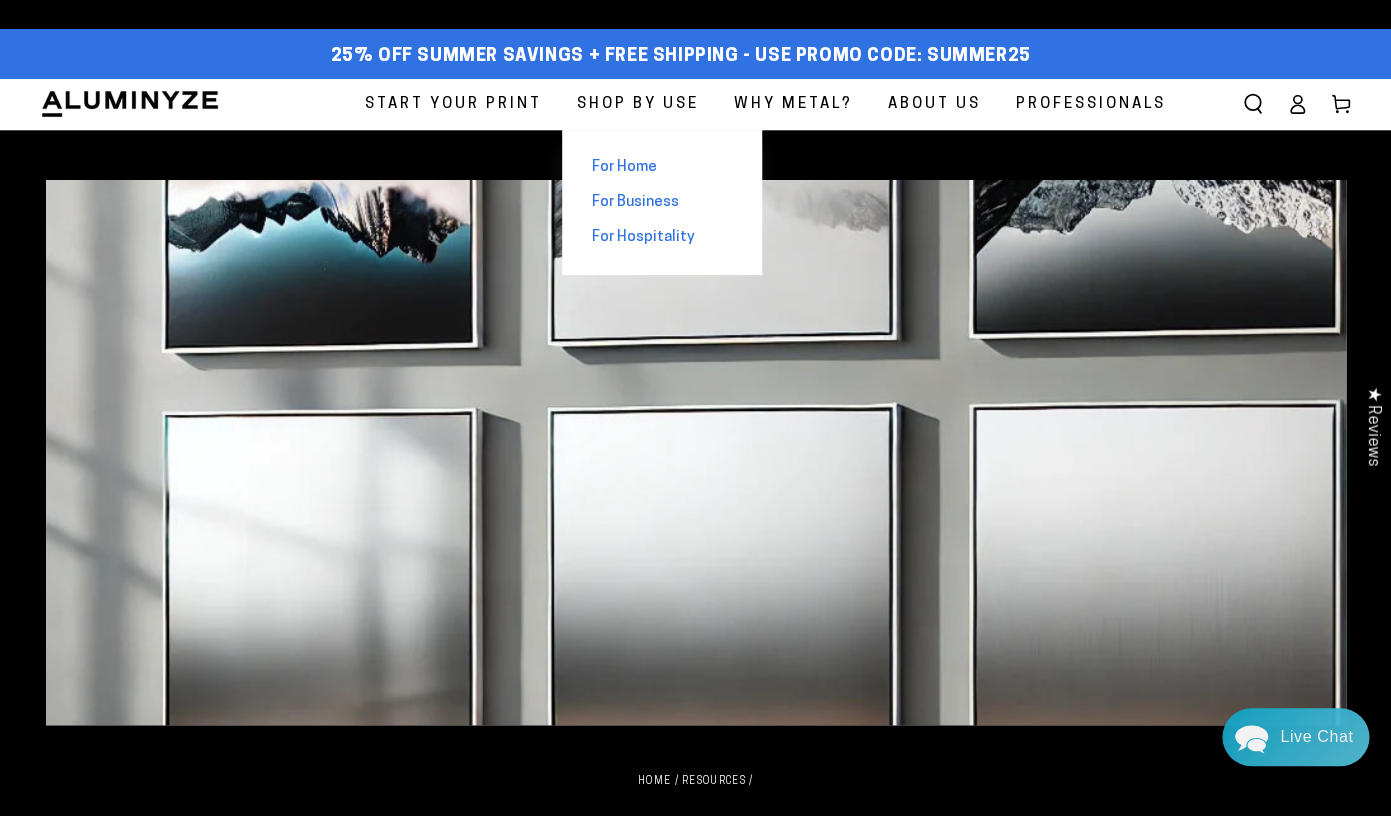 click on "For Home" at bounding box center (624, 167) 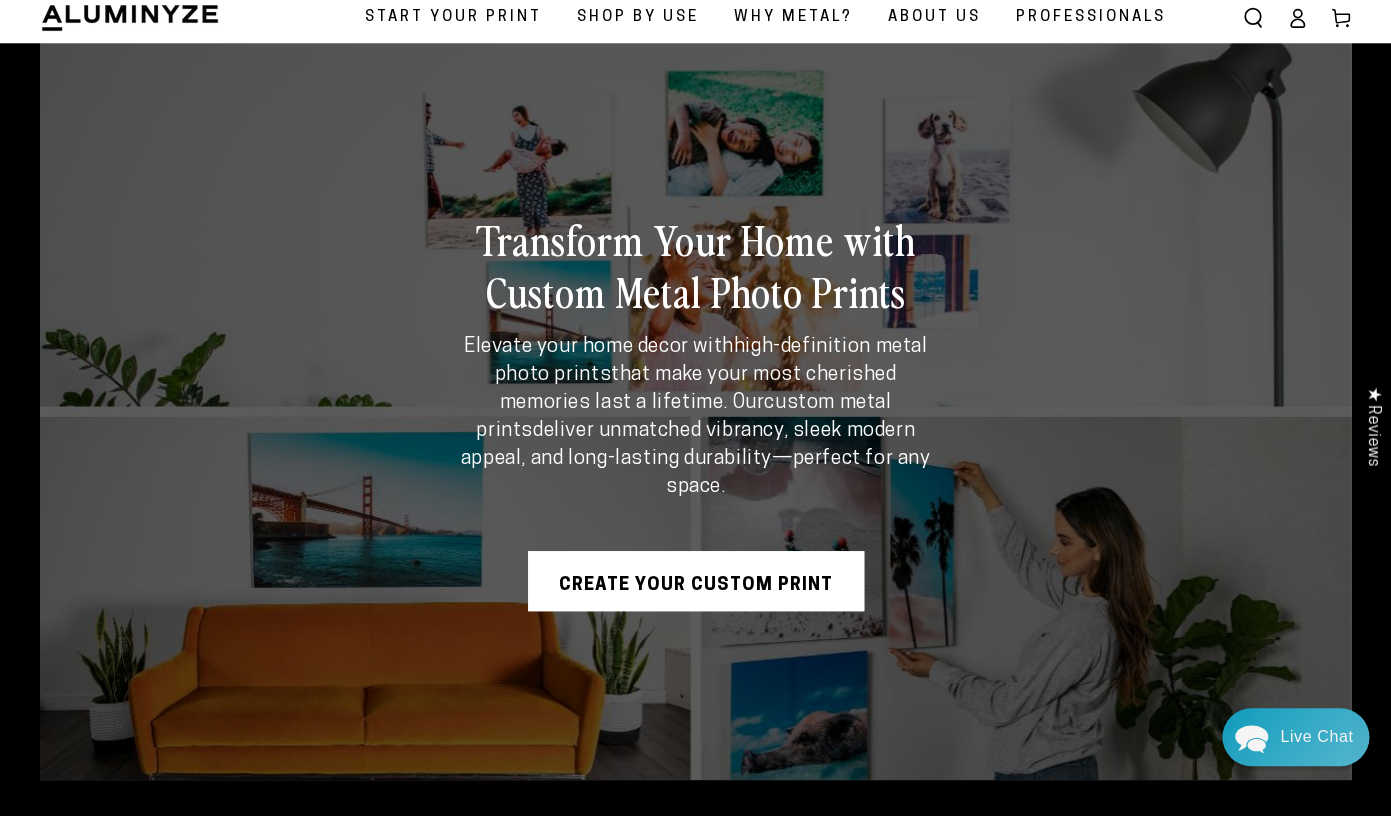 scroll, scrollTop: 155, scrollLeft: 0, axis: vertical 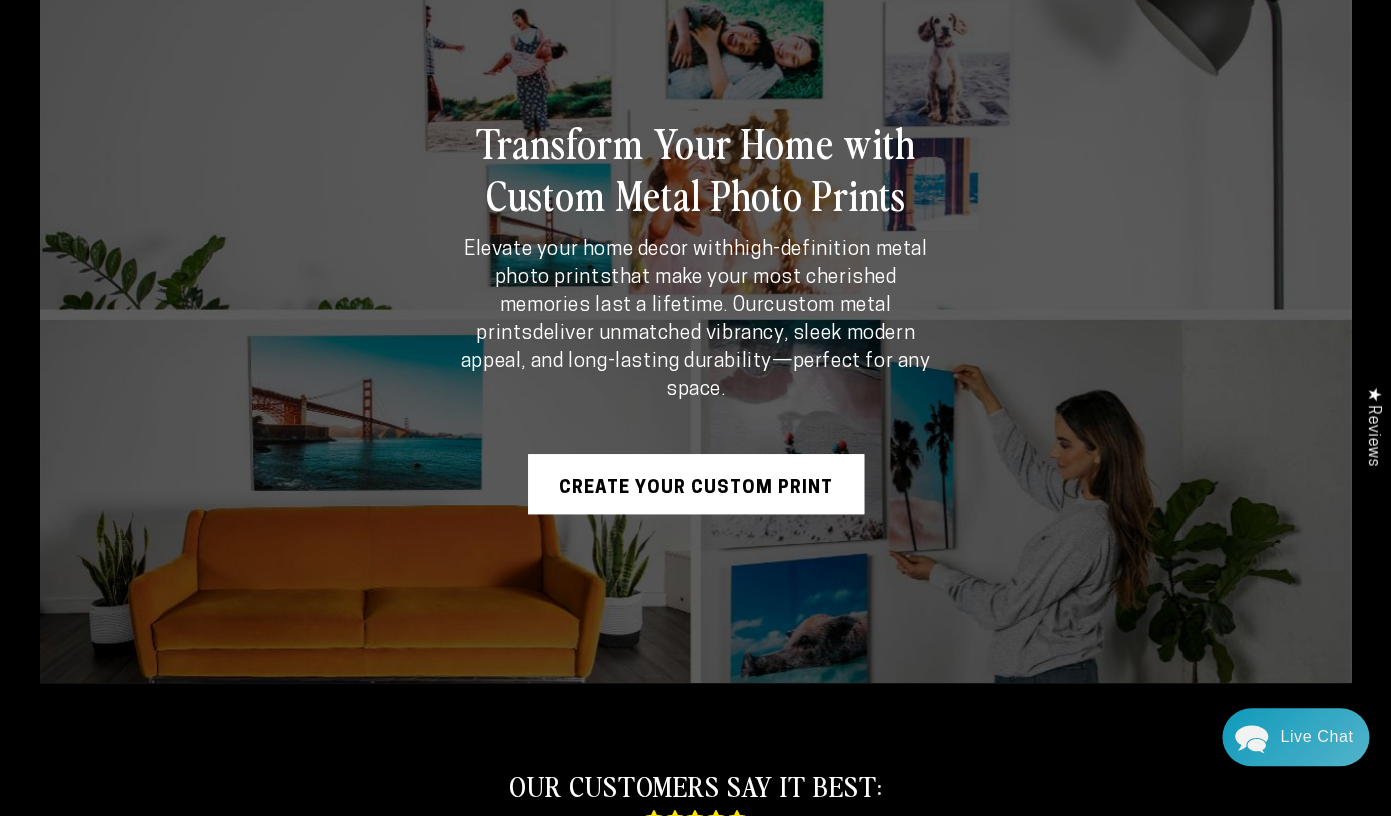 click on "Create Your Custom Print" at bounding box center (696, 484) 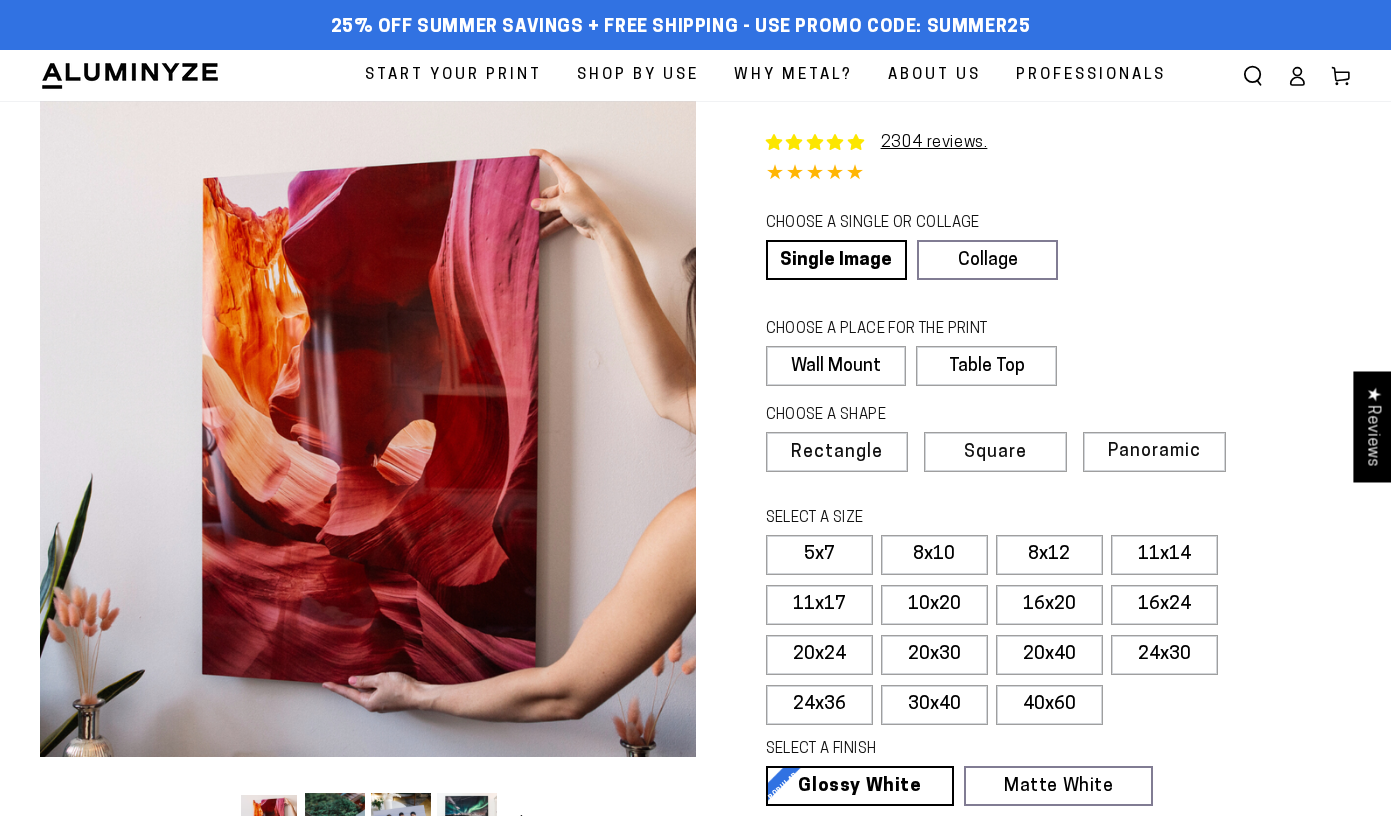 scroll, scrollTop: 0, scrollLeft: 0, axis: both 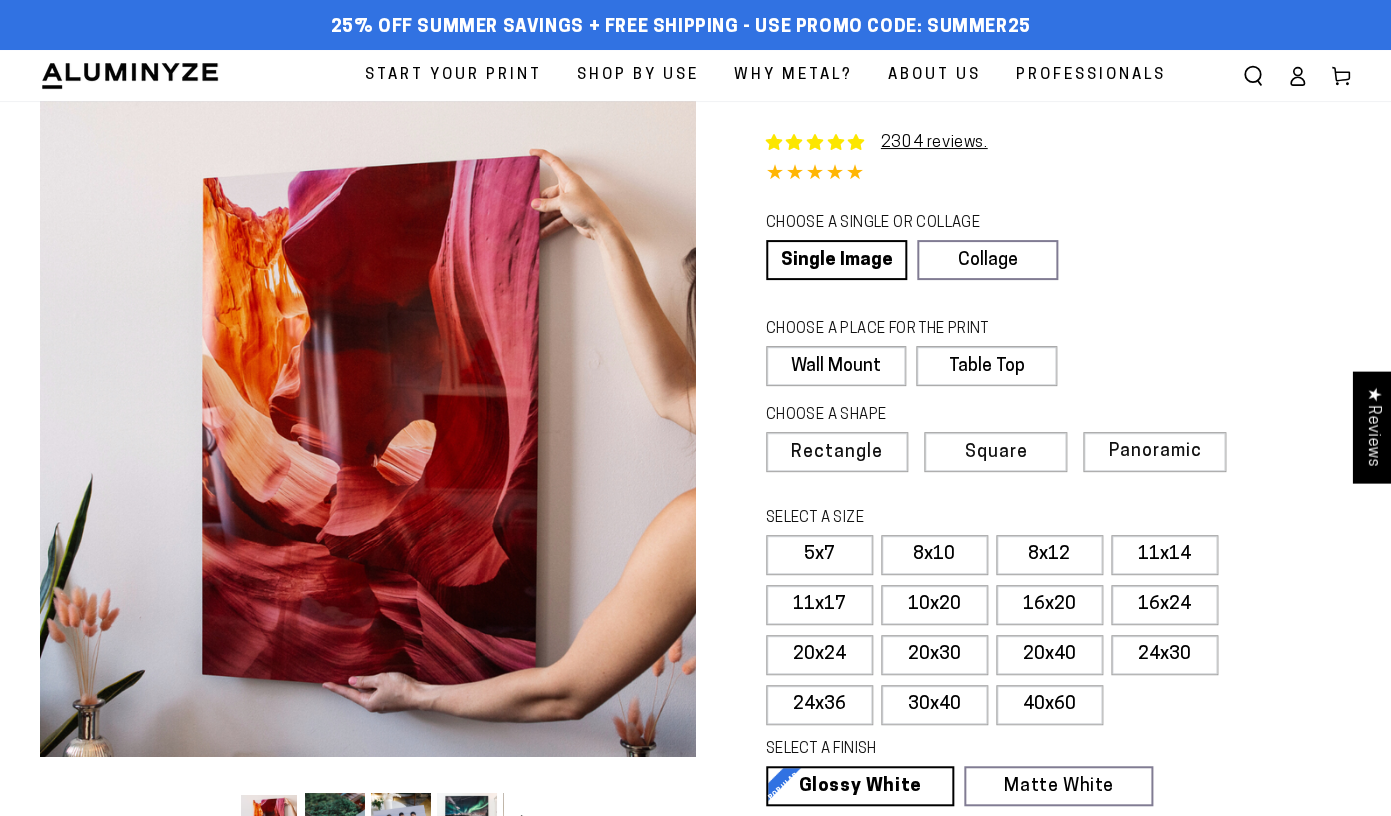 select on "**********" 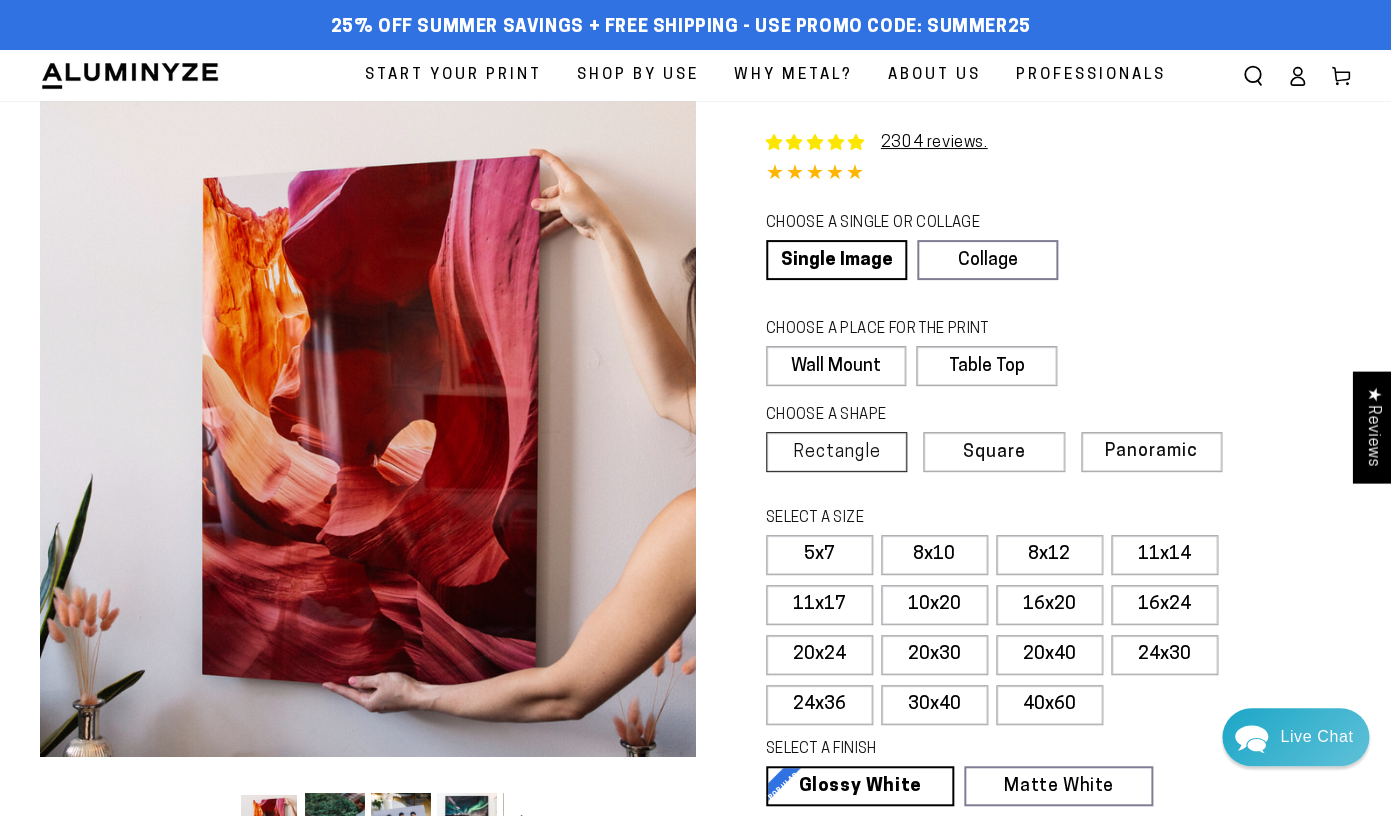 click on "Rectangle" at bounding box center [836, 453] 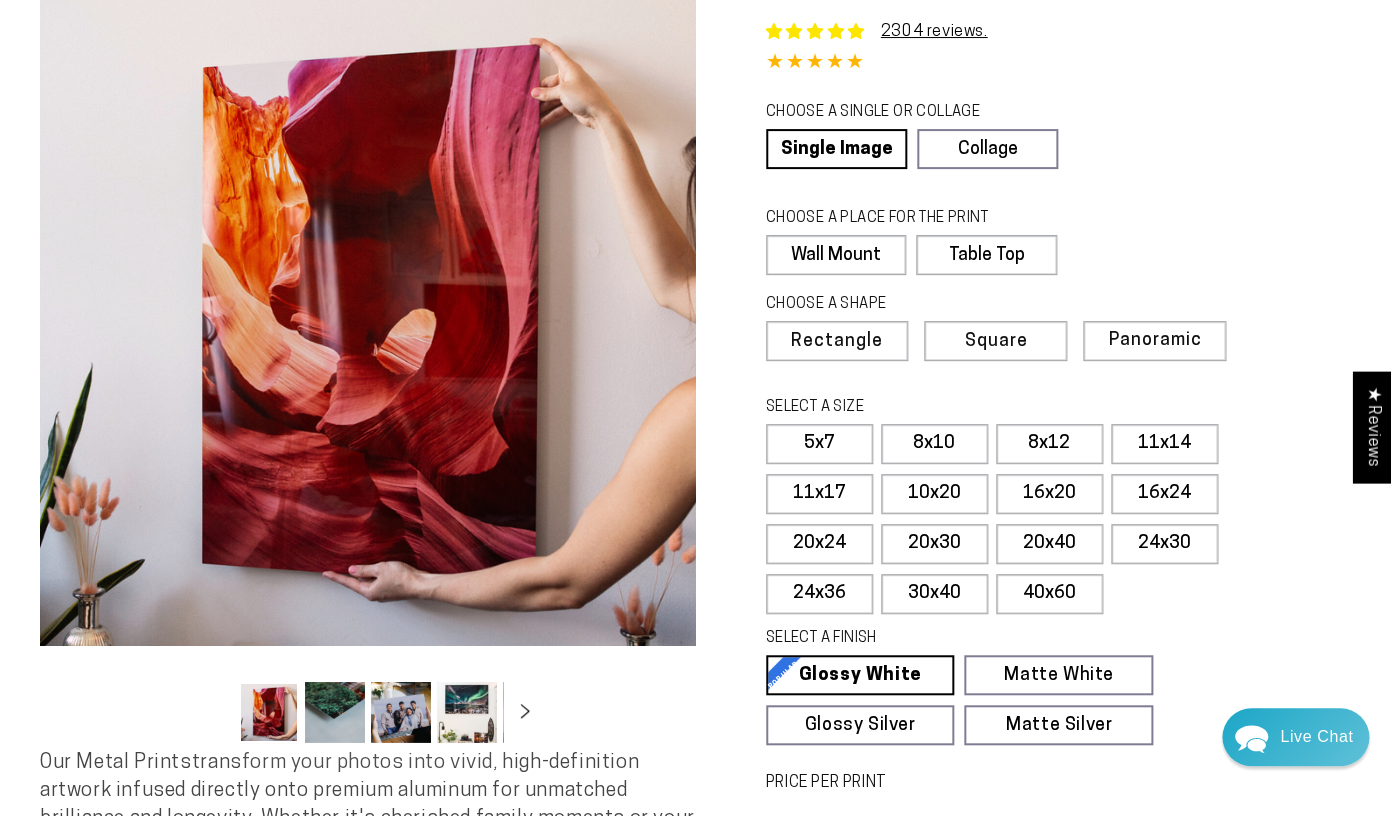 scroll, scrollTop: 122, scrollLeft: 0, axis: vertical 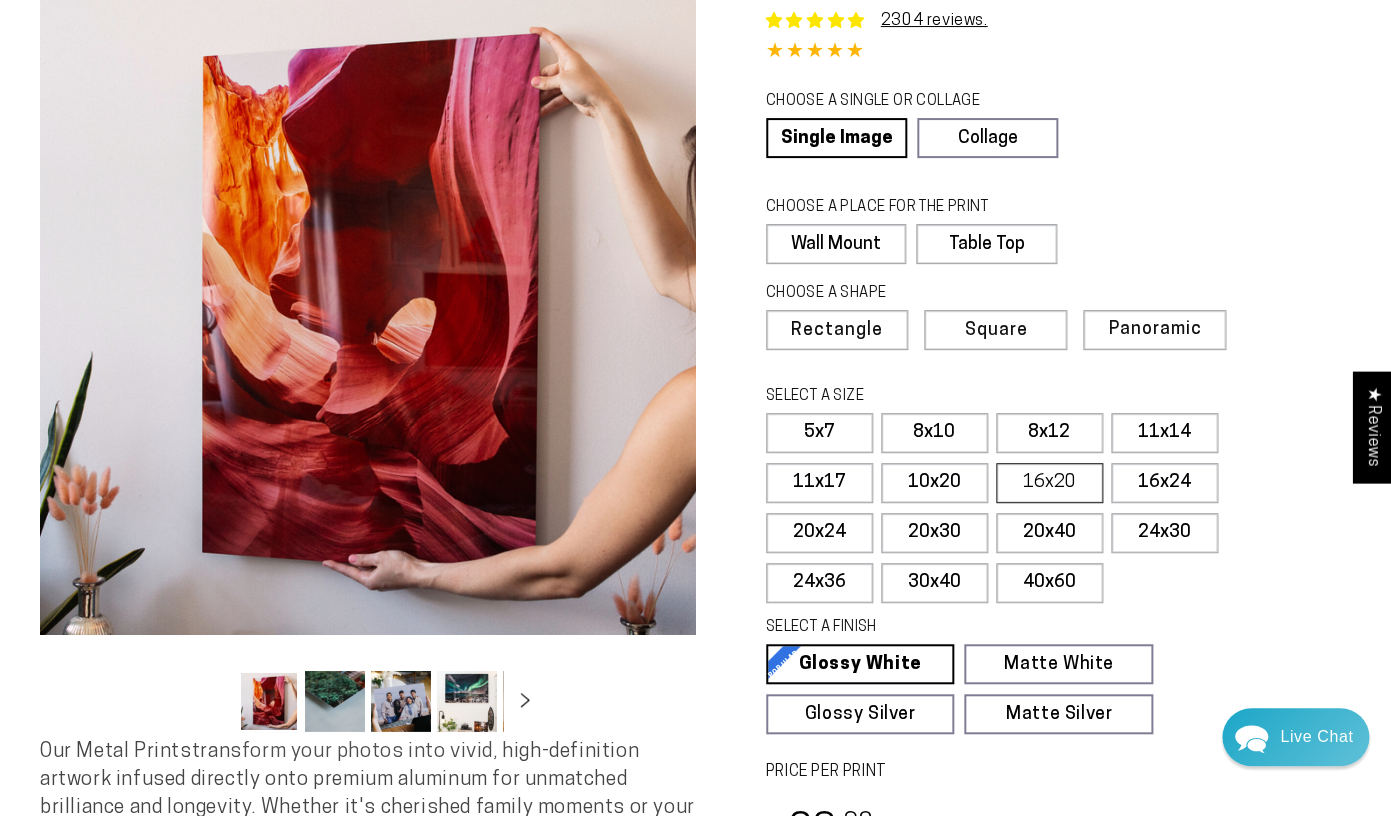 click on "16x20" at bounding box center [1049, 483] 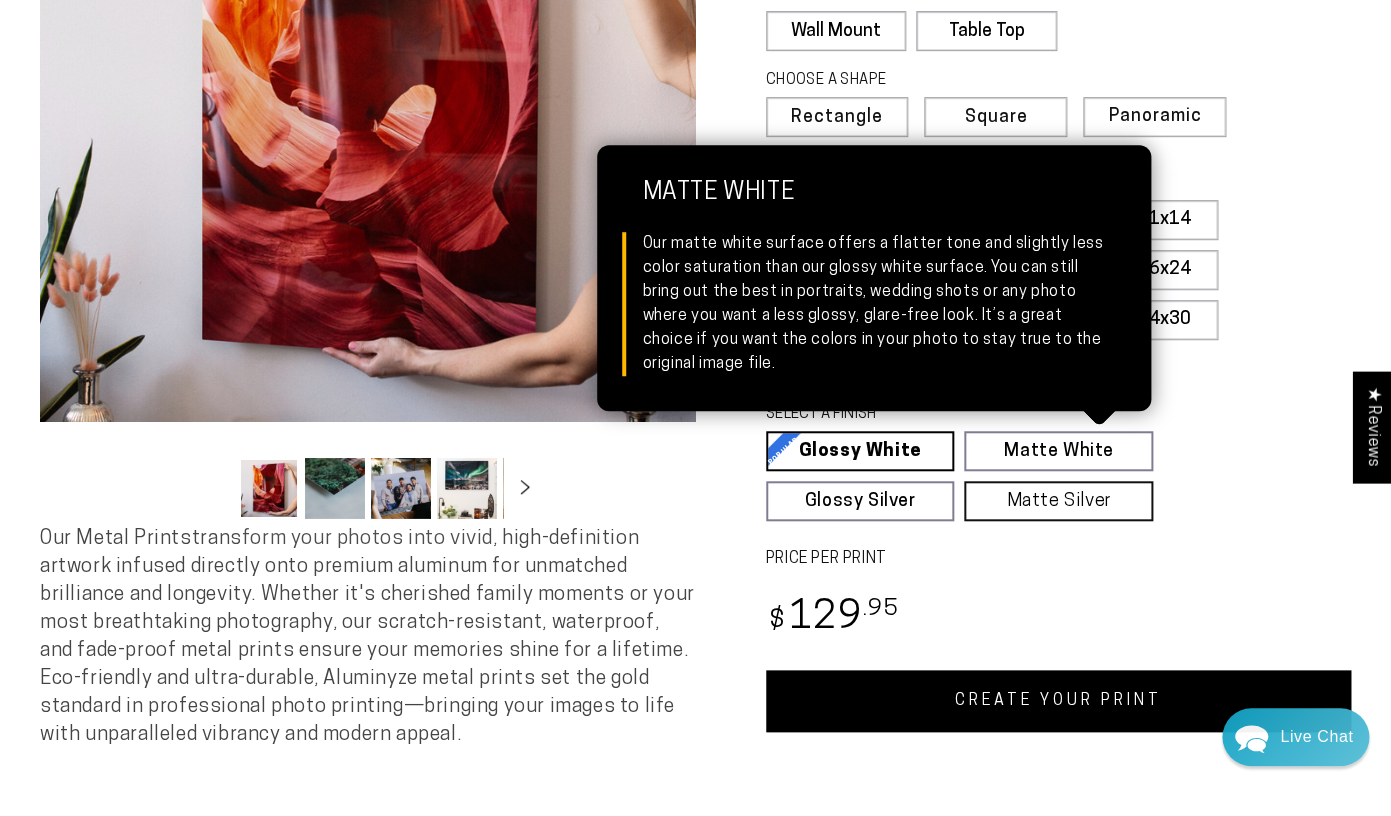 scroll, scrollTop: 338, scrollLeft: 0, axis: vertical 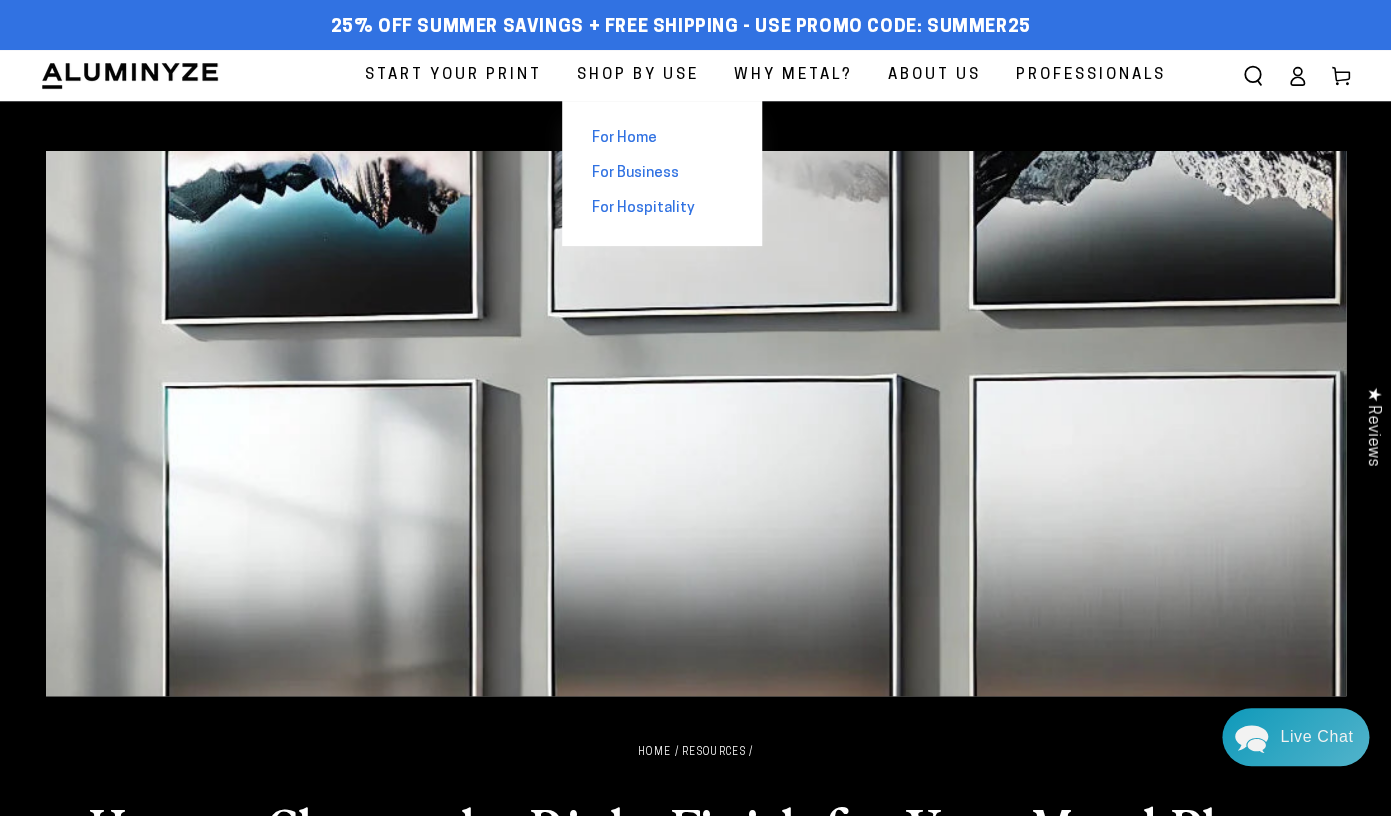 click on "For Home" at bounding box center [624, 138] 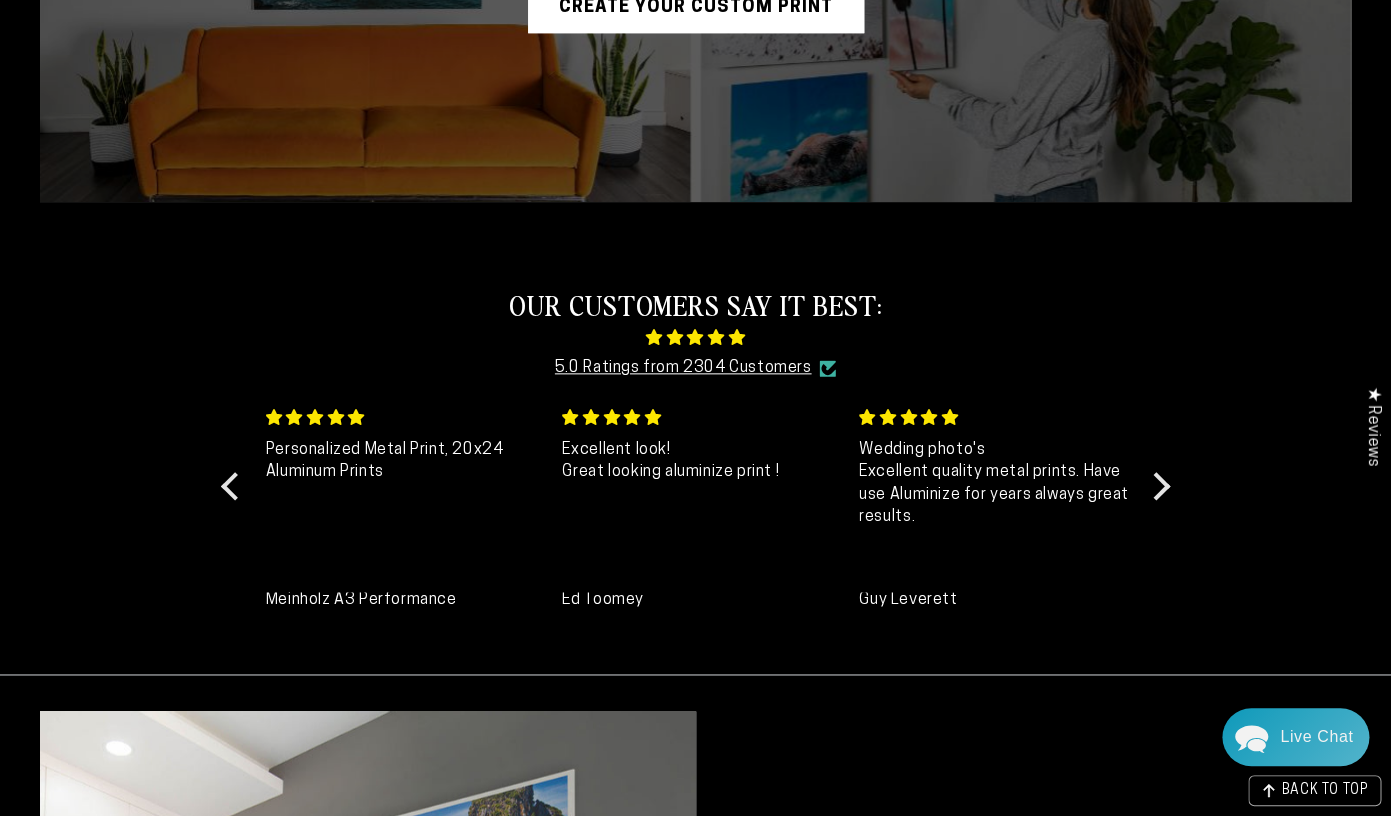 scroll, scrollTop: 641, scrollLeft: 0, axis: vertical 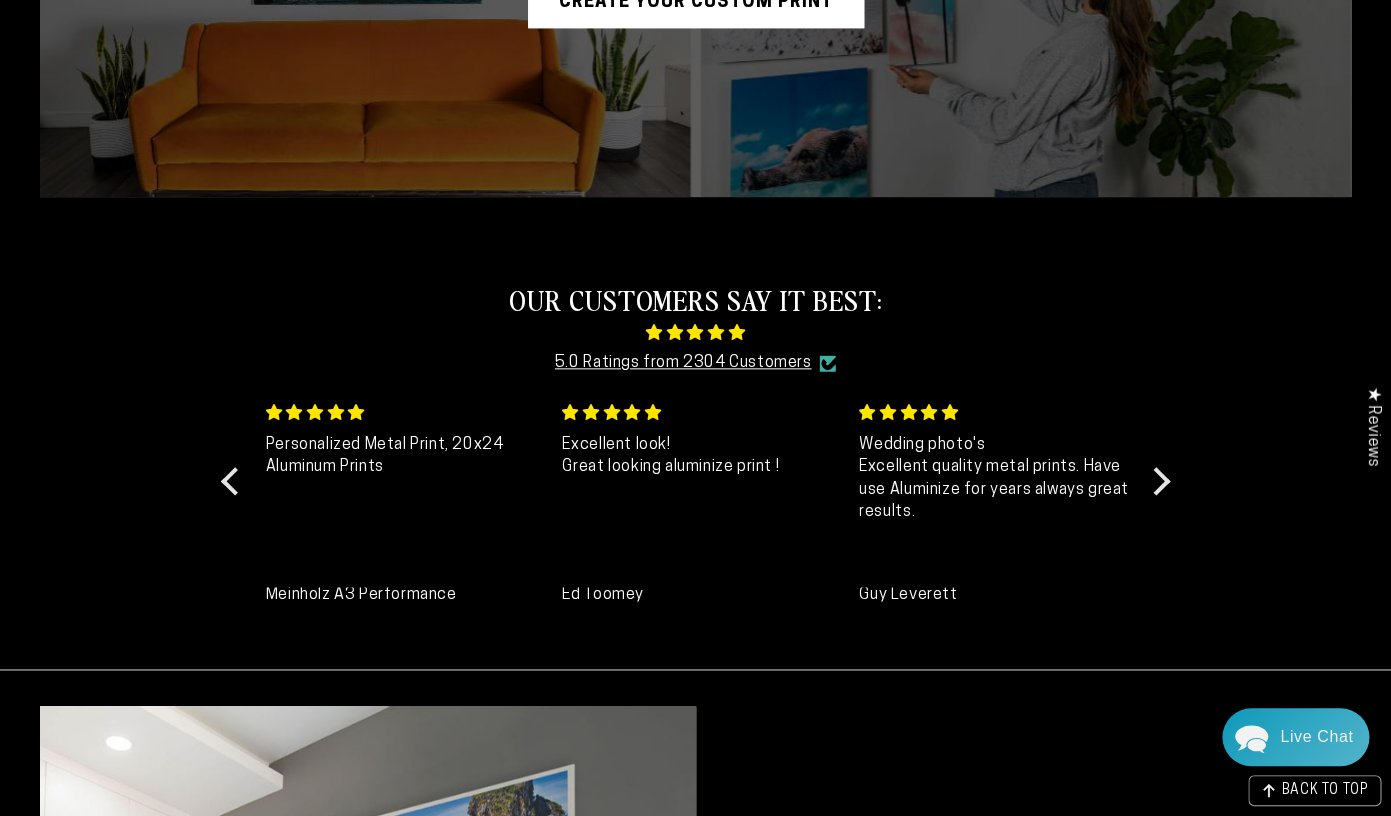 click on "Create Your Custom Print" at bounding box center [696, -2] 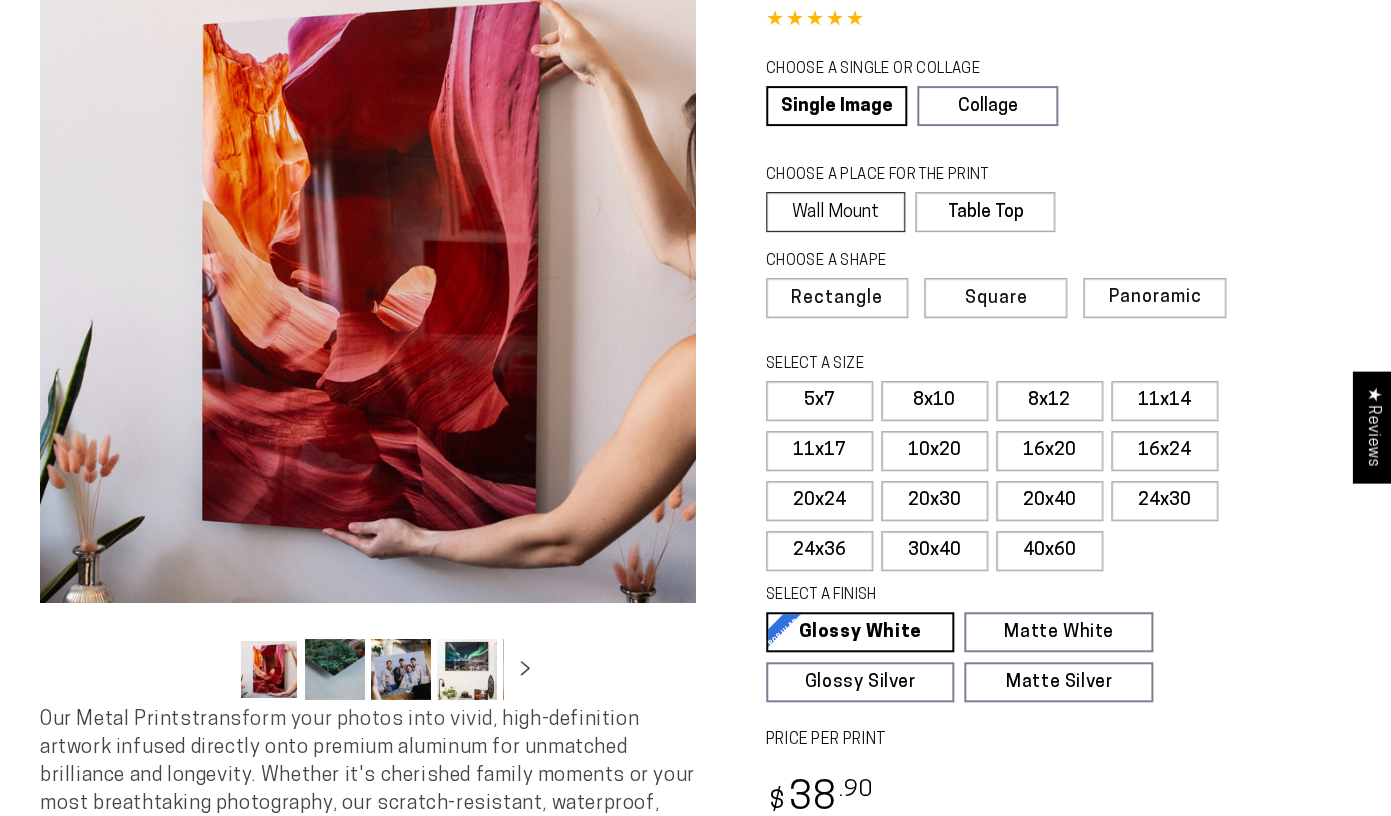 select on "**********" 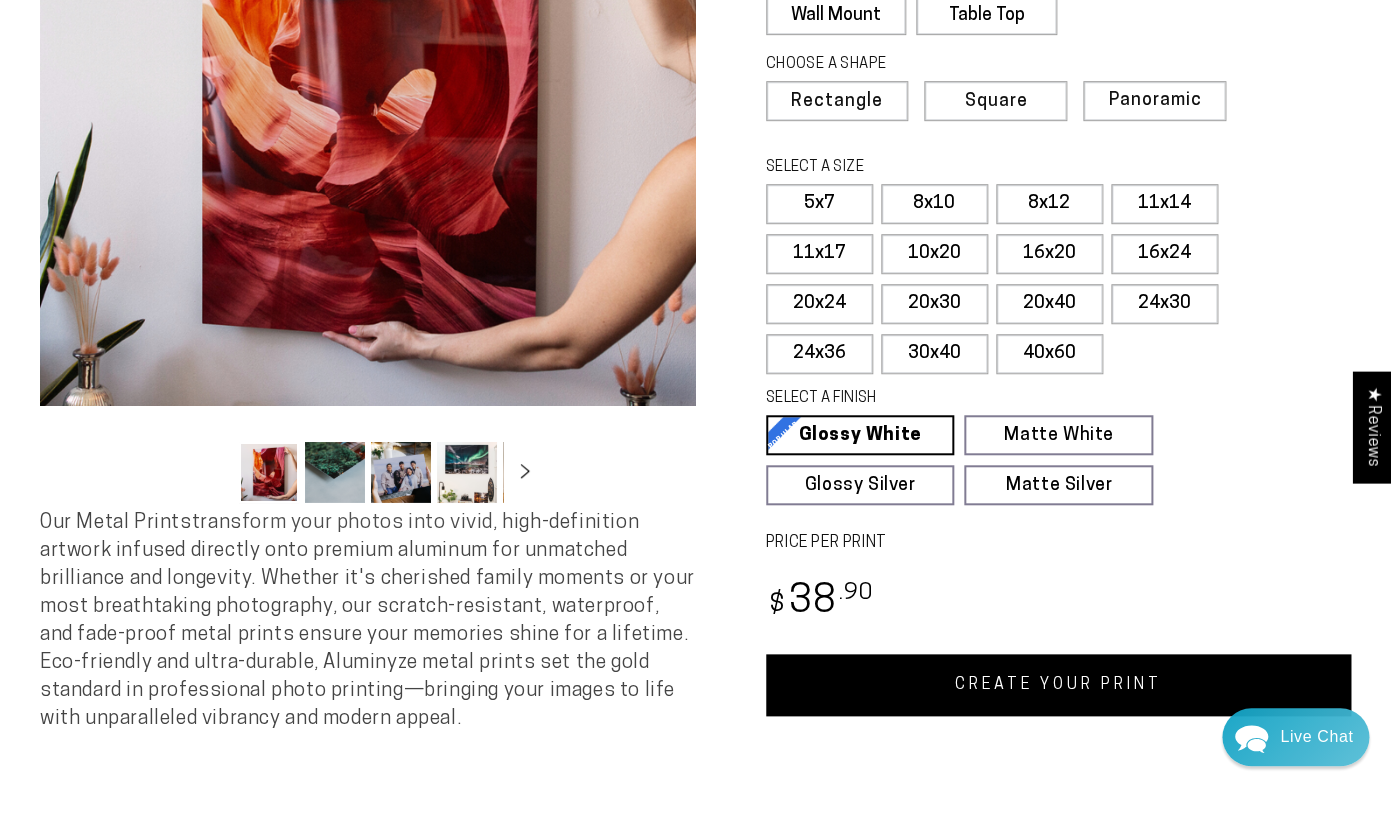 scroll, scrollTop: 354, scrollLeft: 0, axis: vertical 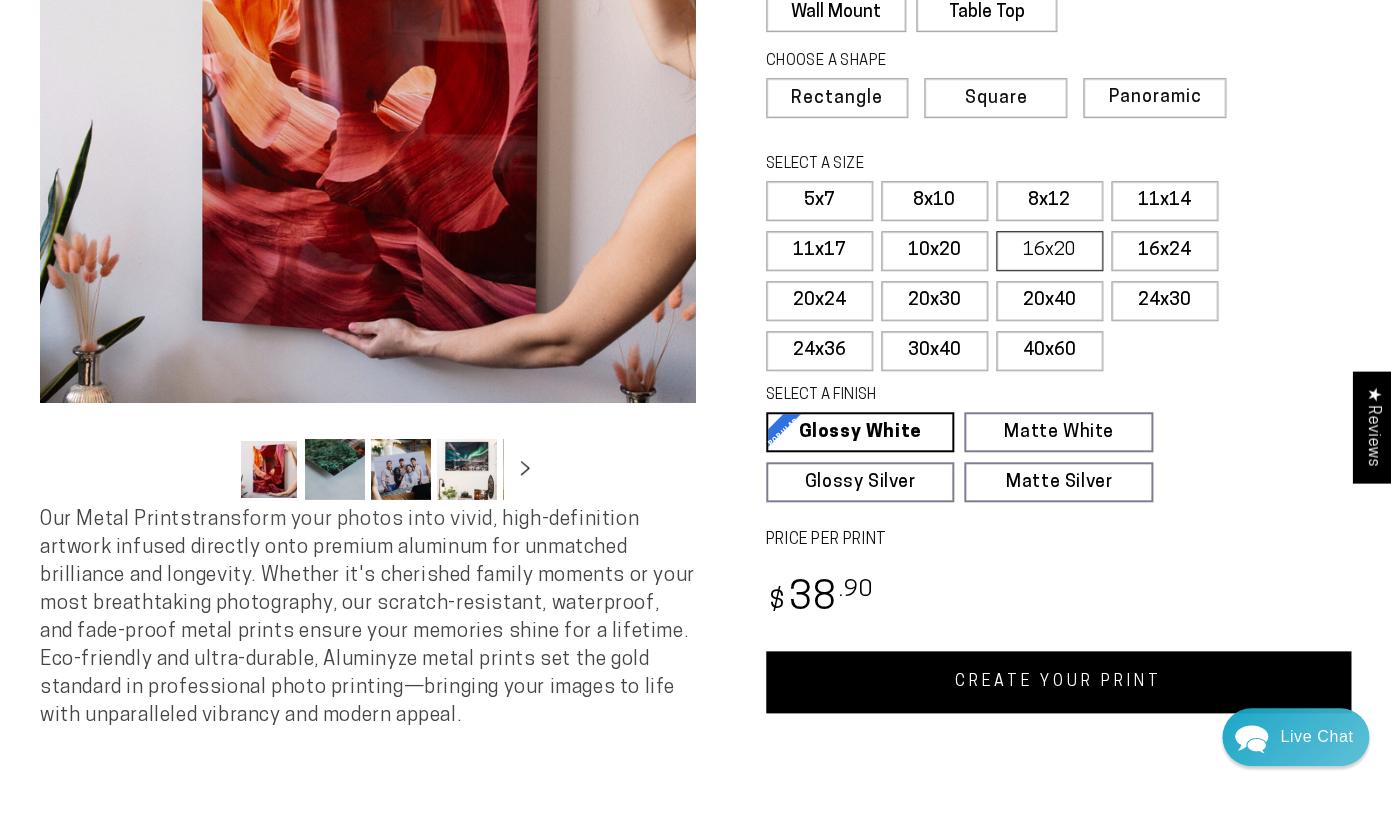 click on "16x20" at bounding box center (1049, 251) 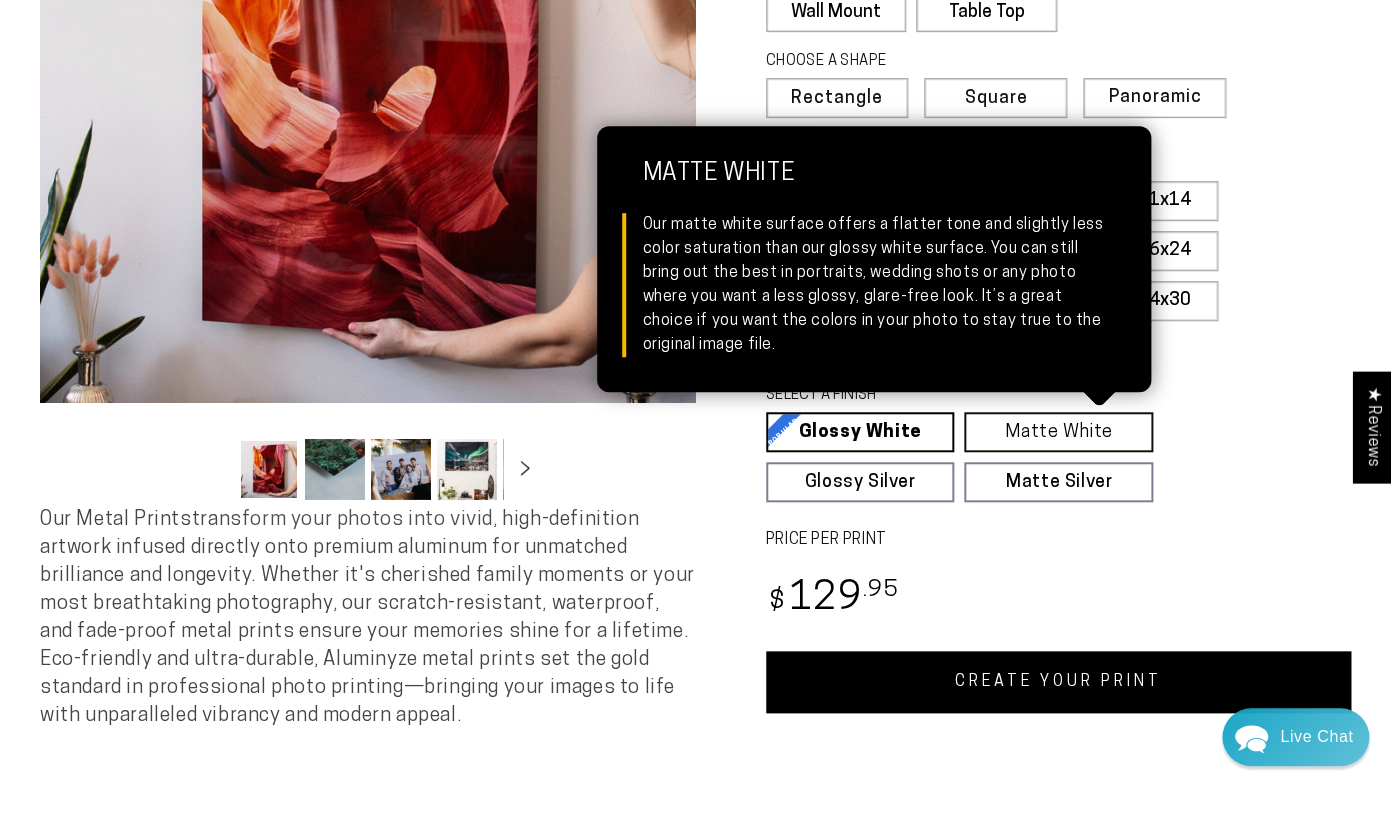 click on "Matte White
Matte White
Our matte white surface offers a flatter tone and slightly less color saturation than our glossy white surface. You can still bring out the best in portraits, wedding shots or any photo where you want a less glossy, glare-free look. It’s a great choice if you want the colors in your photo to stay true to the original image file." at bounding box center (1058, 432) 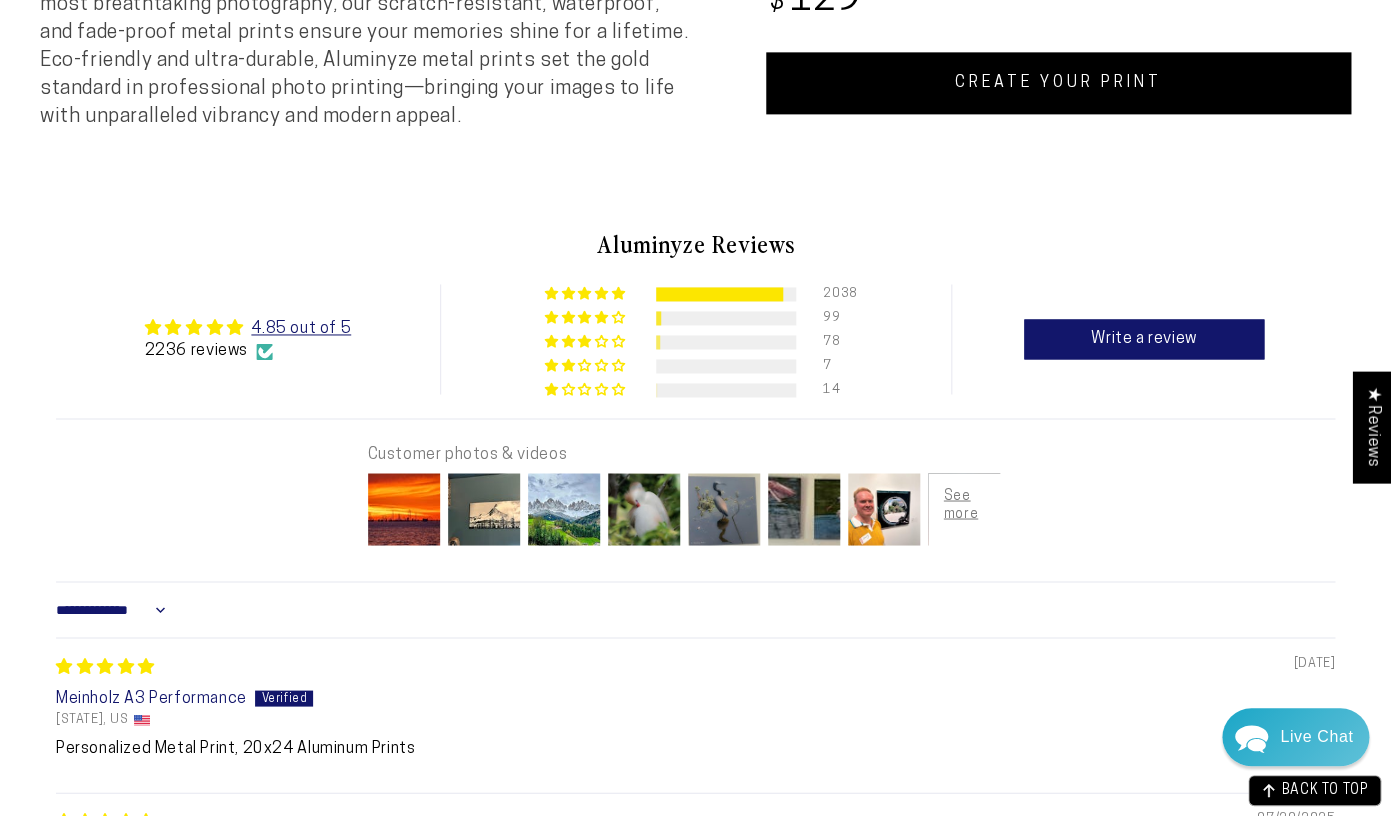 scroll, scrollTop: 956, scrollLeft: 0, axis: vertical 